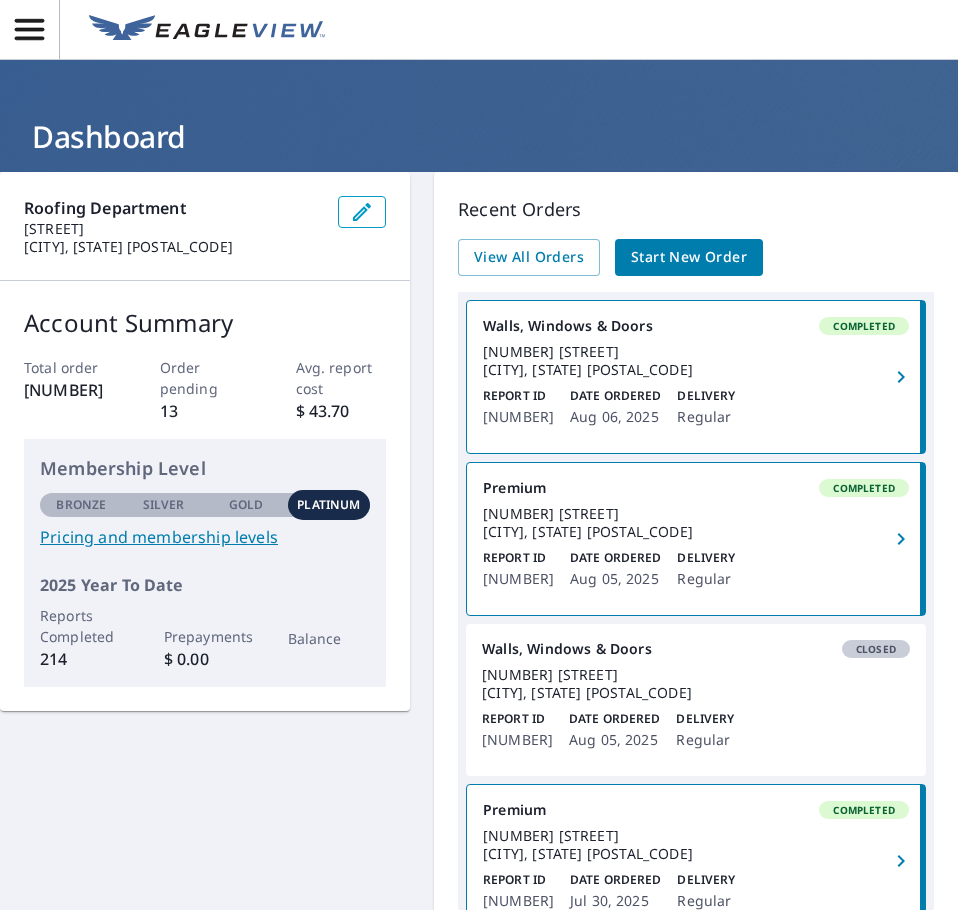 scroll, scrollTop: 0, scrollLeft: 0, axis: both 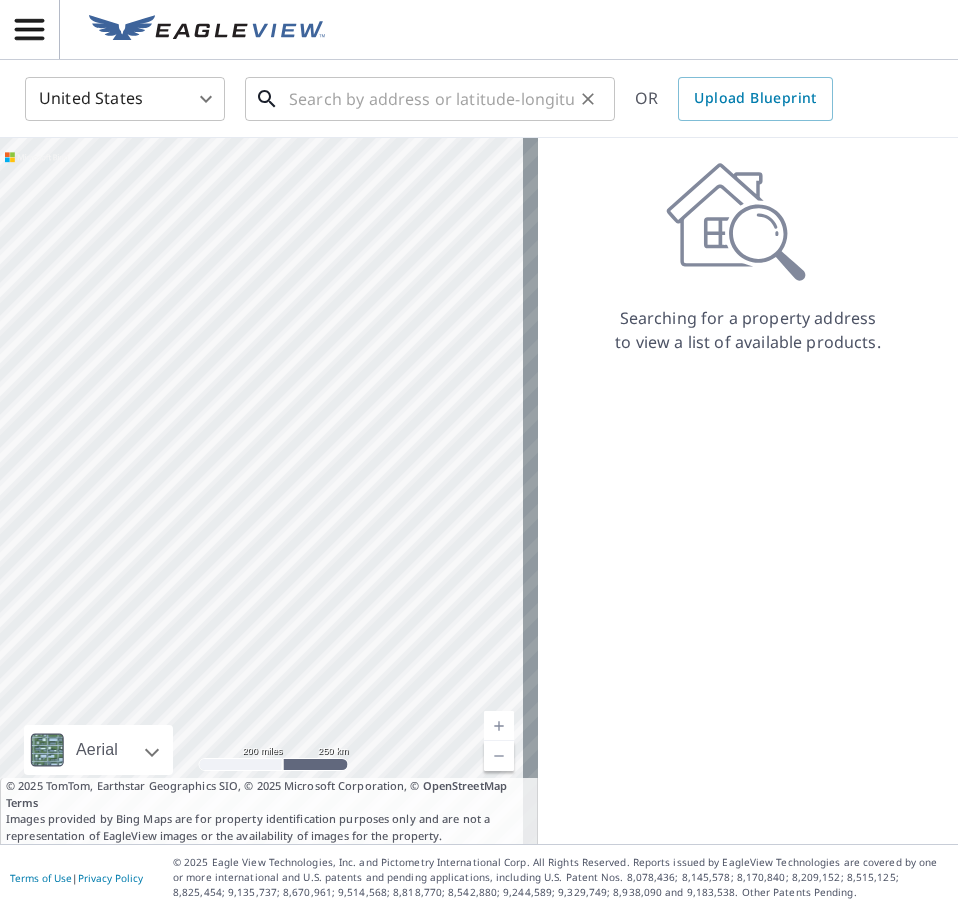 click at bounding box center [431, 99] 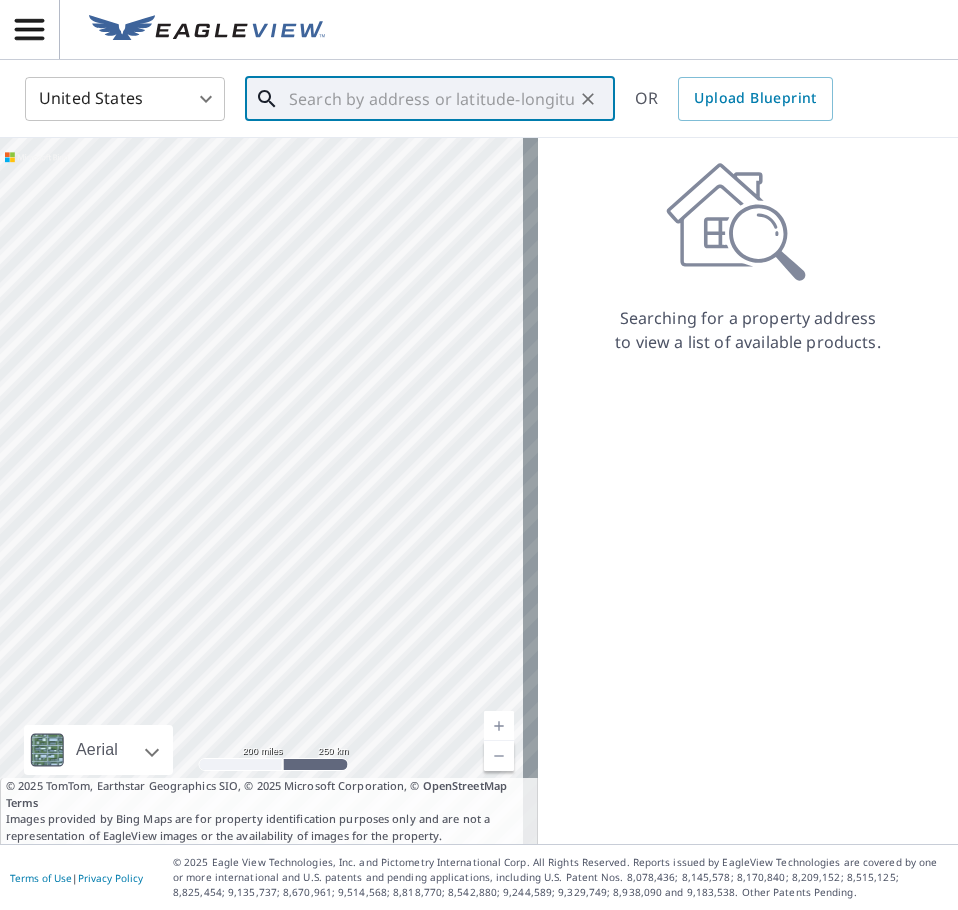 click at bounding box center (431, 99) 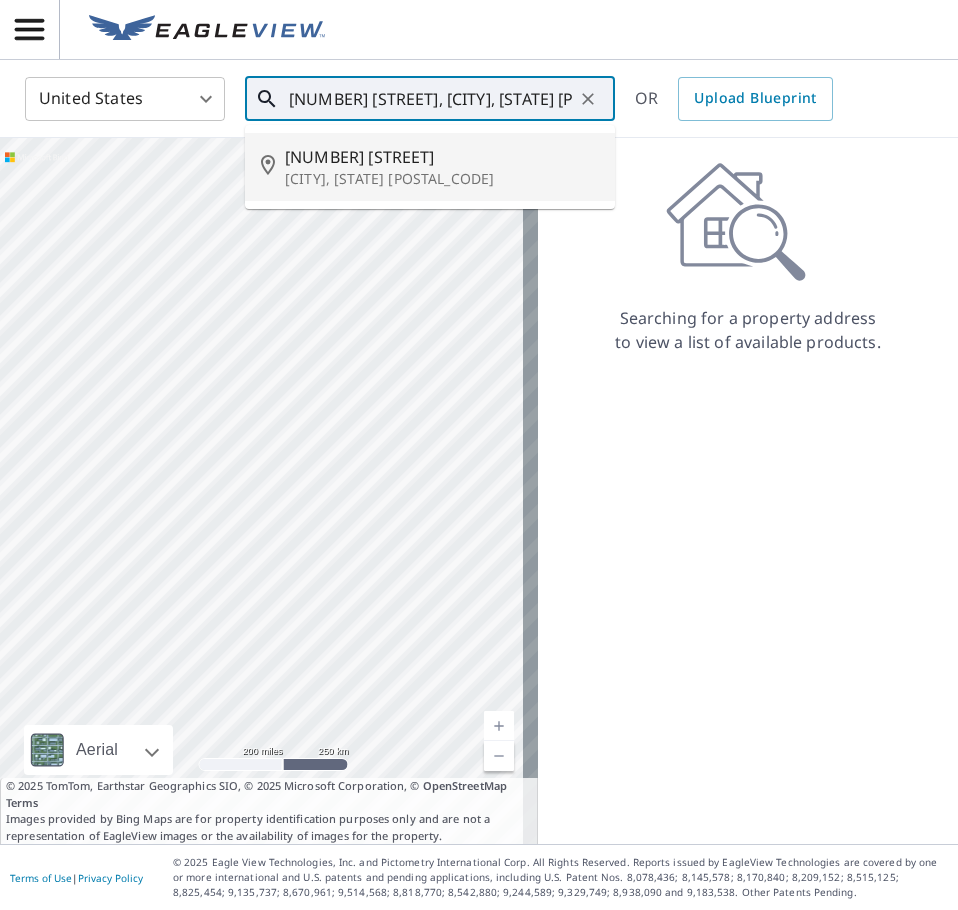 click on "[CITY], [STATE] [POSTAL_CODE]" at bounding box center (442, 179) 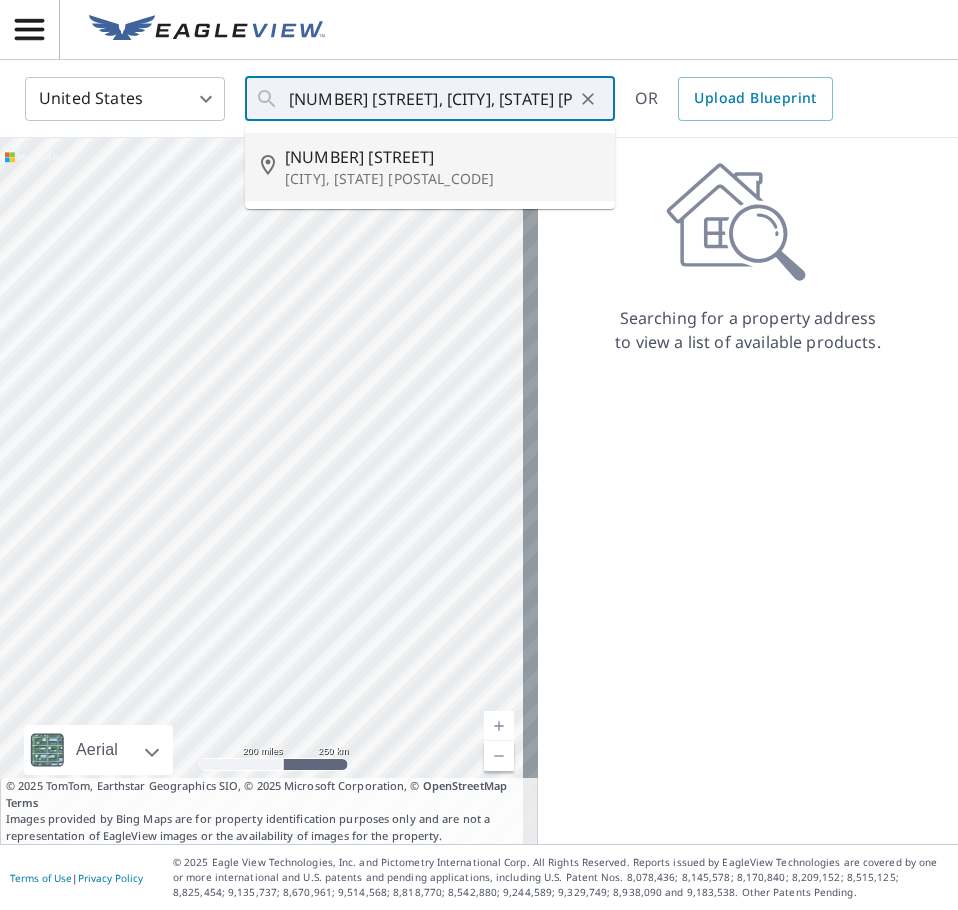 type on "[NUMBER] [STREET], [CITY], [STATE] [POSTAL_CODE]" 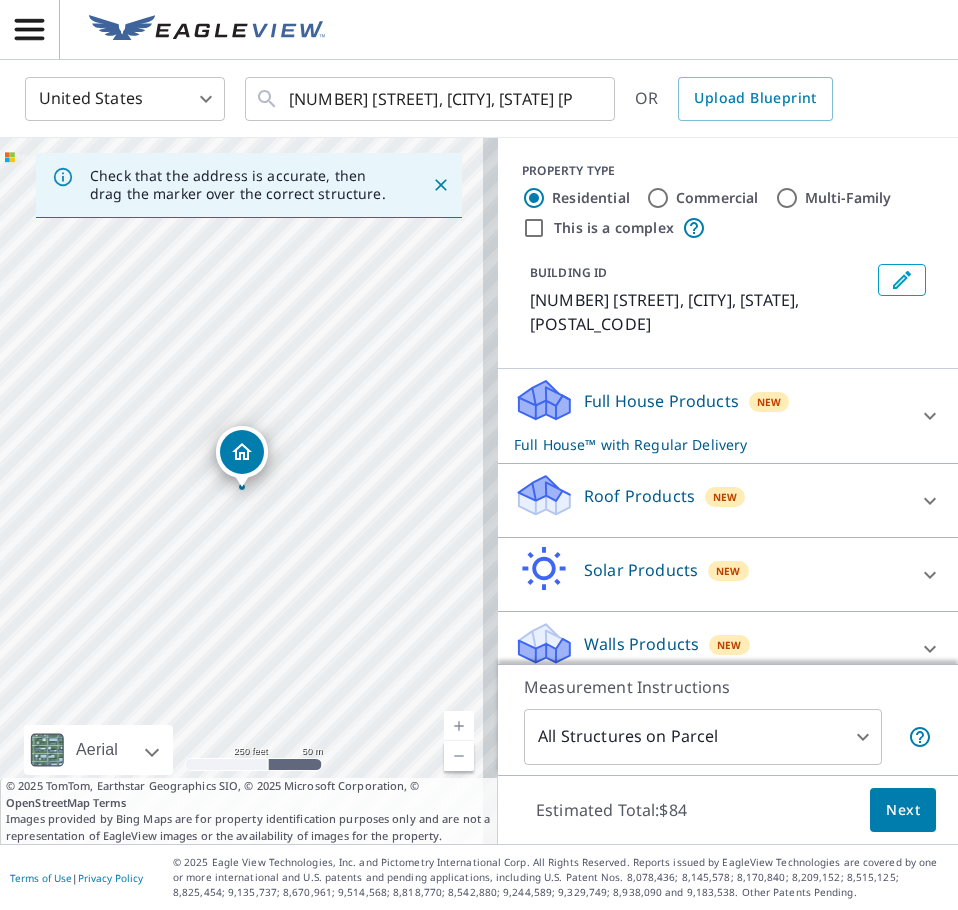 click 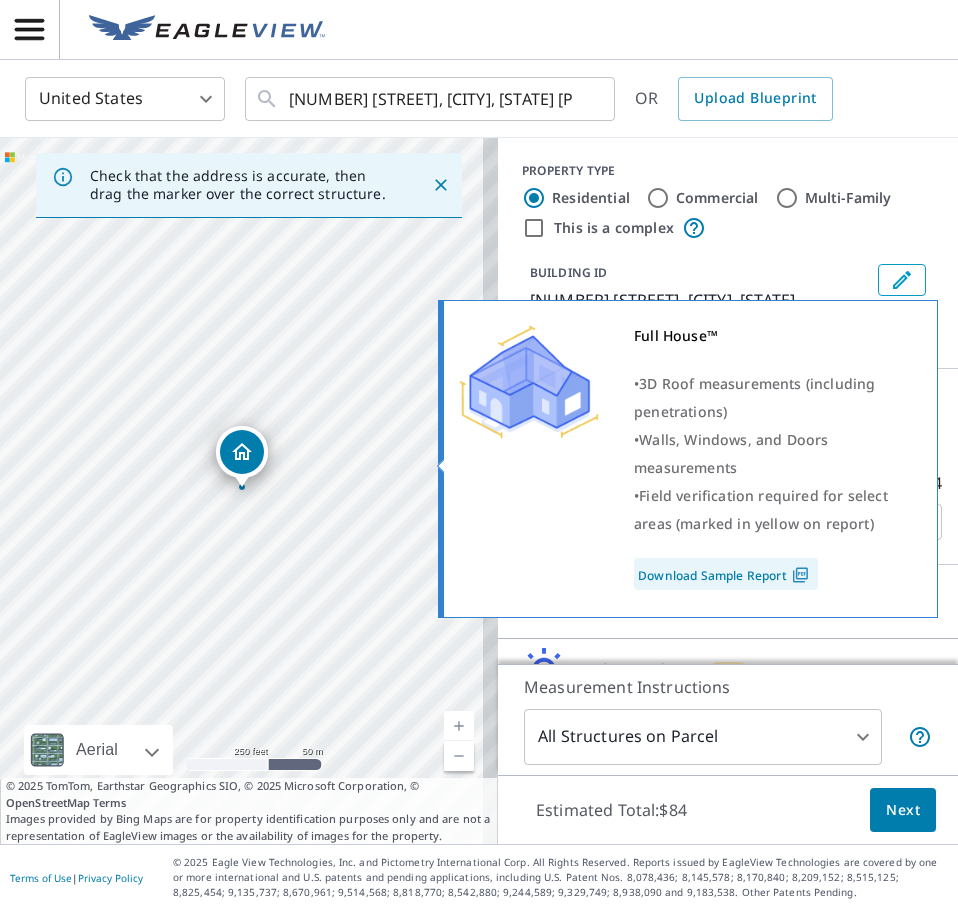 click on "Full House™ • 3D Roof measurements (including penetrations) • Walls, Windows, and Doors measurements • Field verification required for select areas (marked in yellow on report) Download Sample Report" at bounding box center (685, 456) 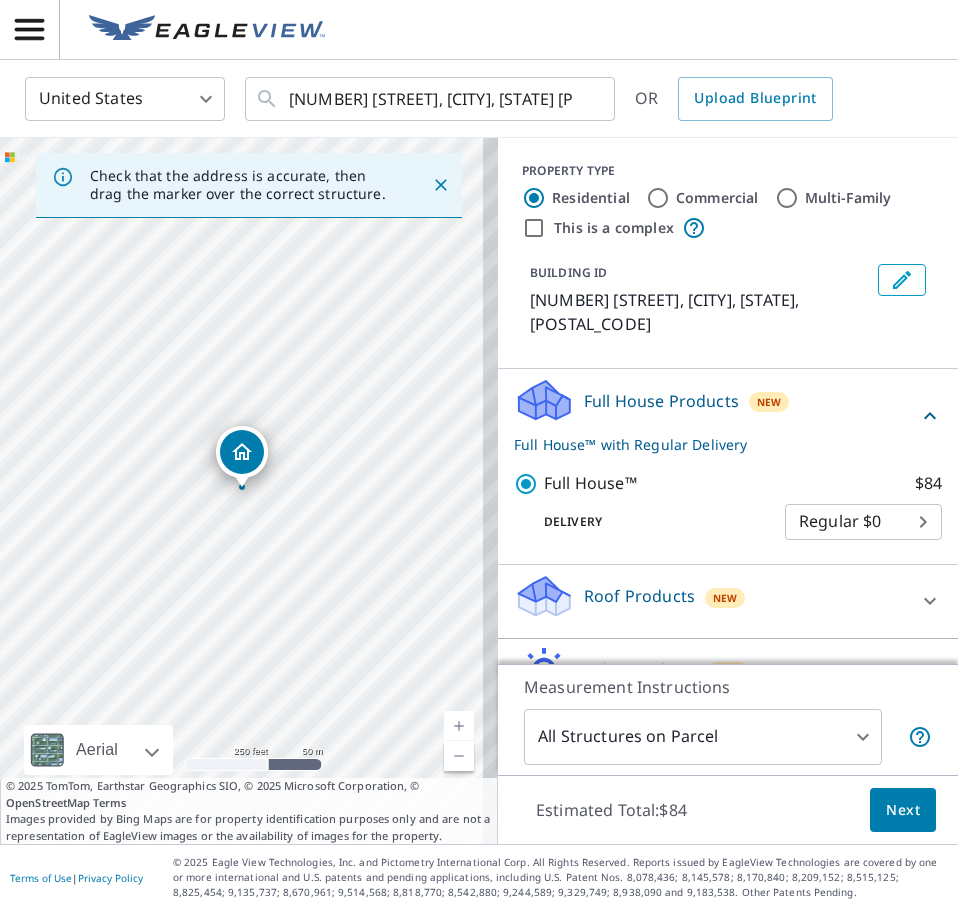 click on "Full House Products New Full House™ with Regular Delivery Full House™ $84 Delivery Regular $0 8 ​" at bounding box center [728, 467] 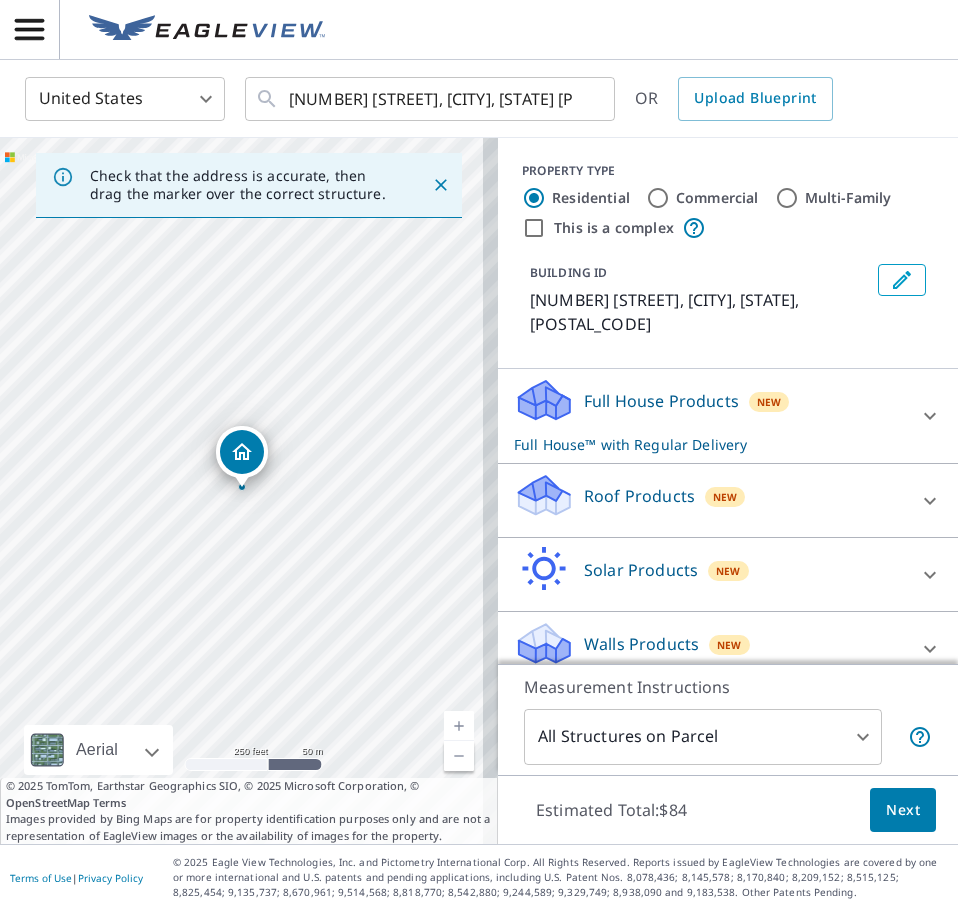 click 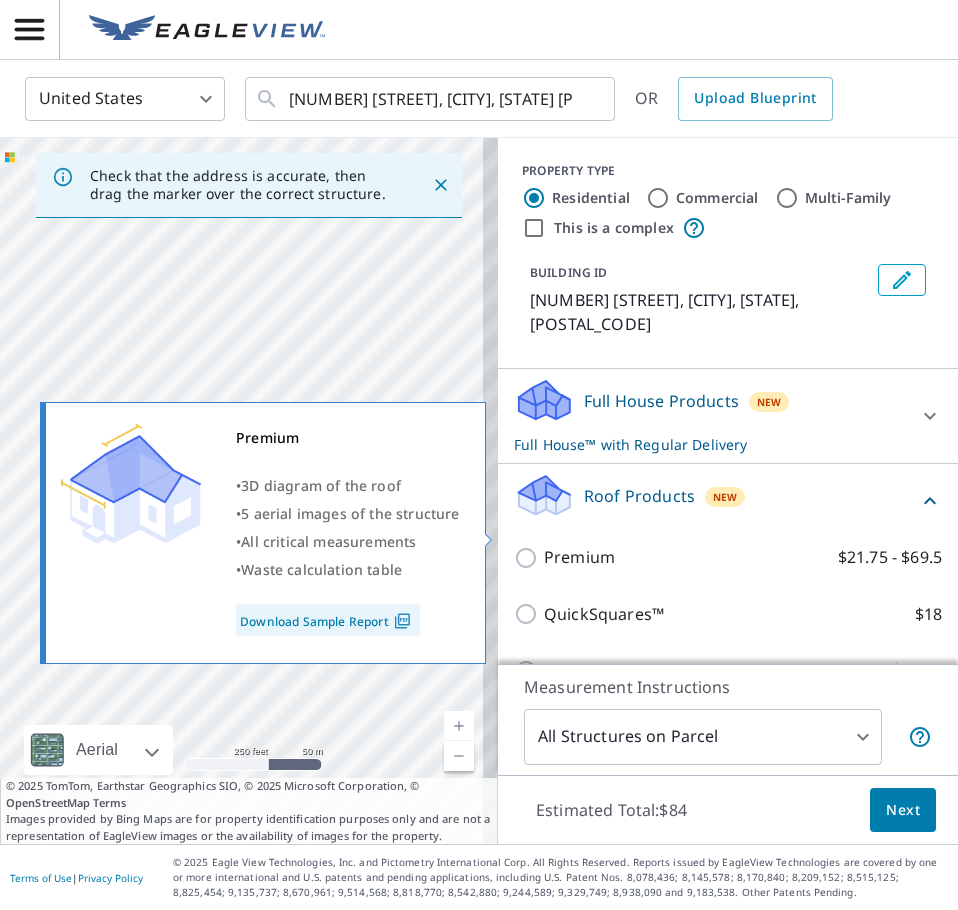 click on "Premium" at bounding box center (579, 557) 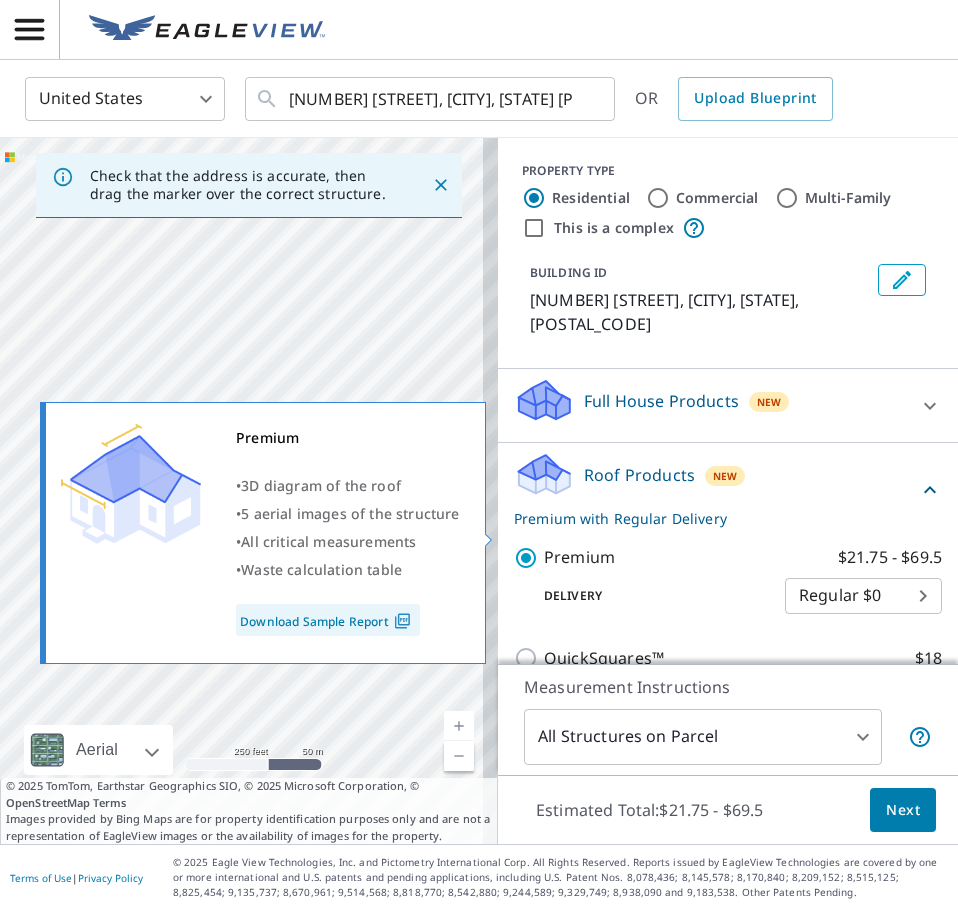 click on "Premium" at bounding box center (579, 557) 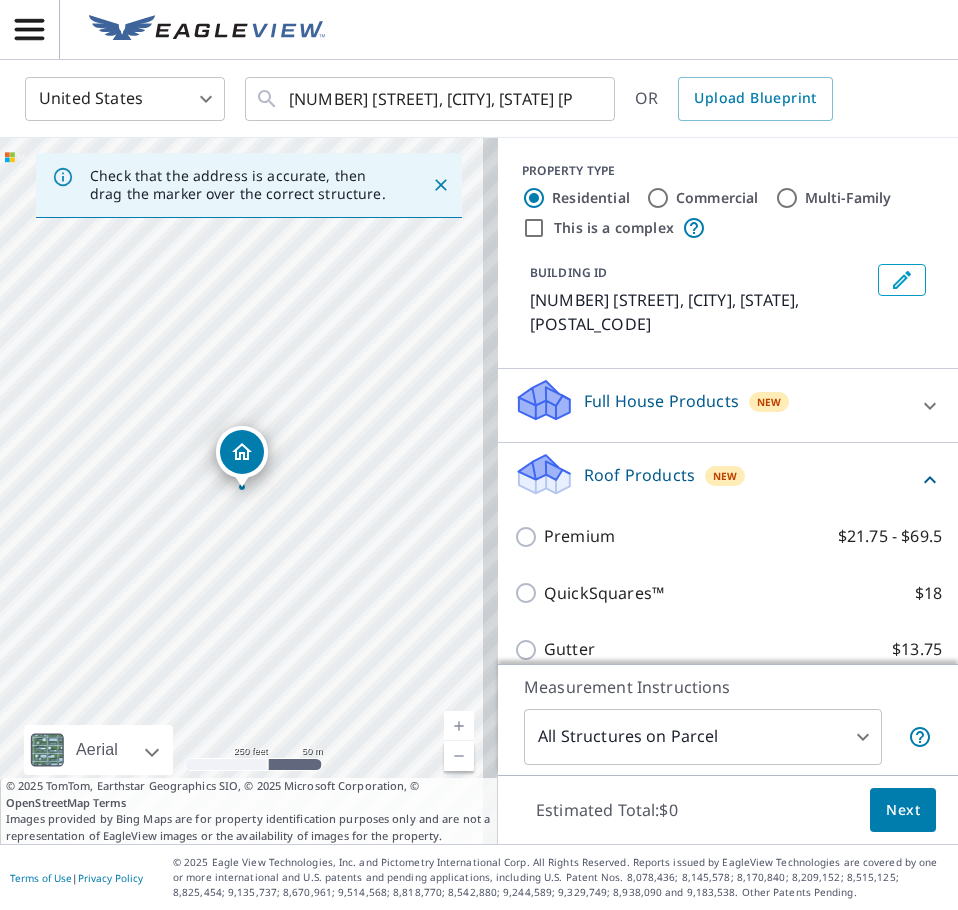 click 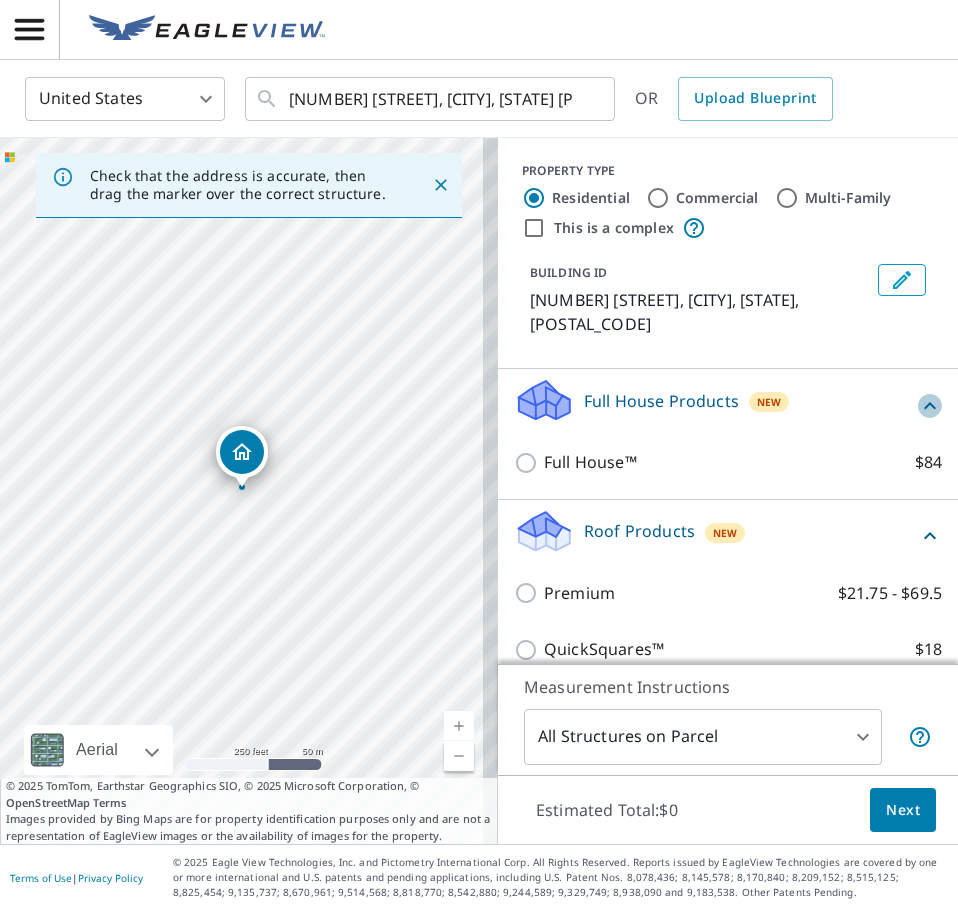 click 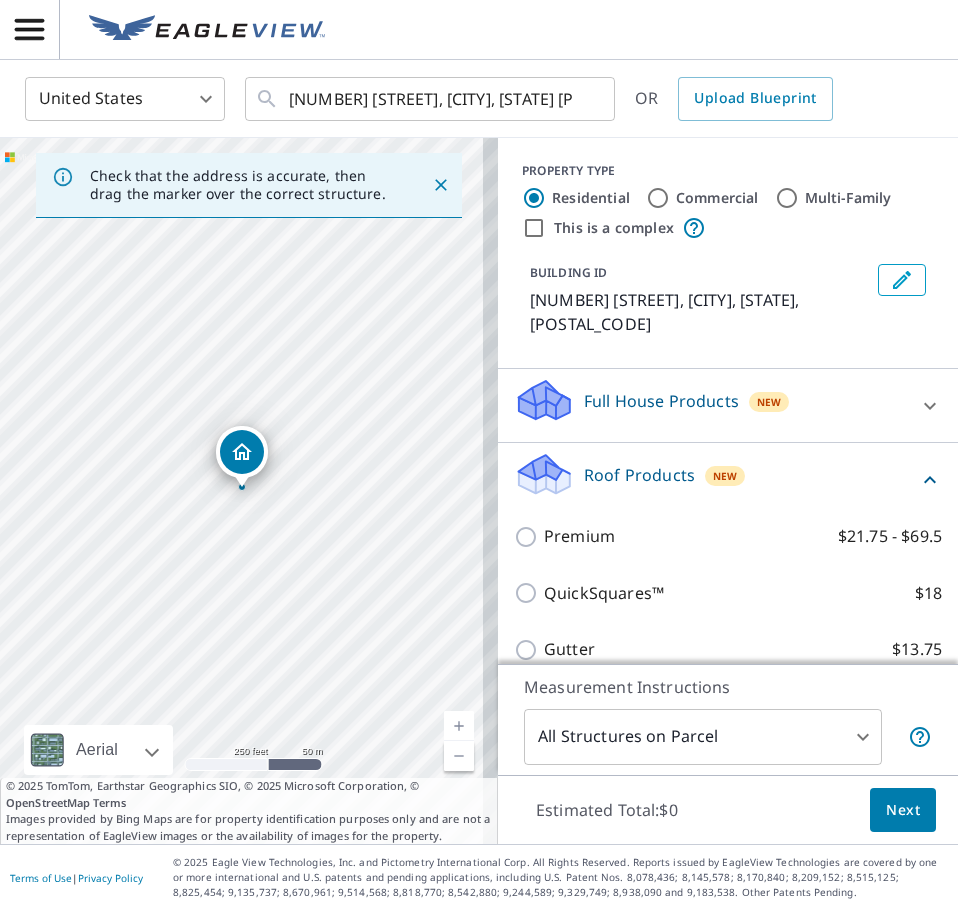 click 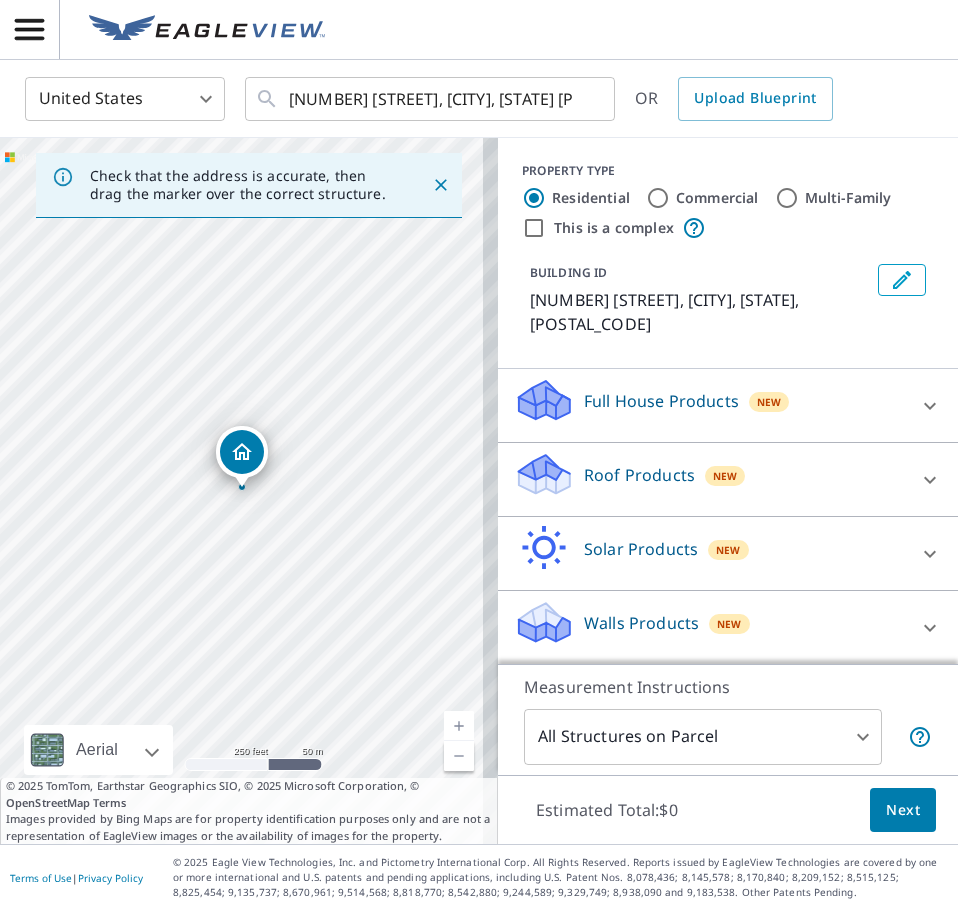 click on "Walls Products New" at bounding box center [710, 627] 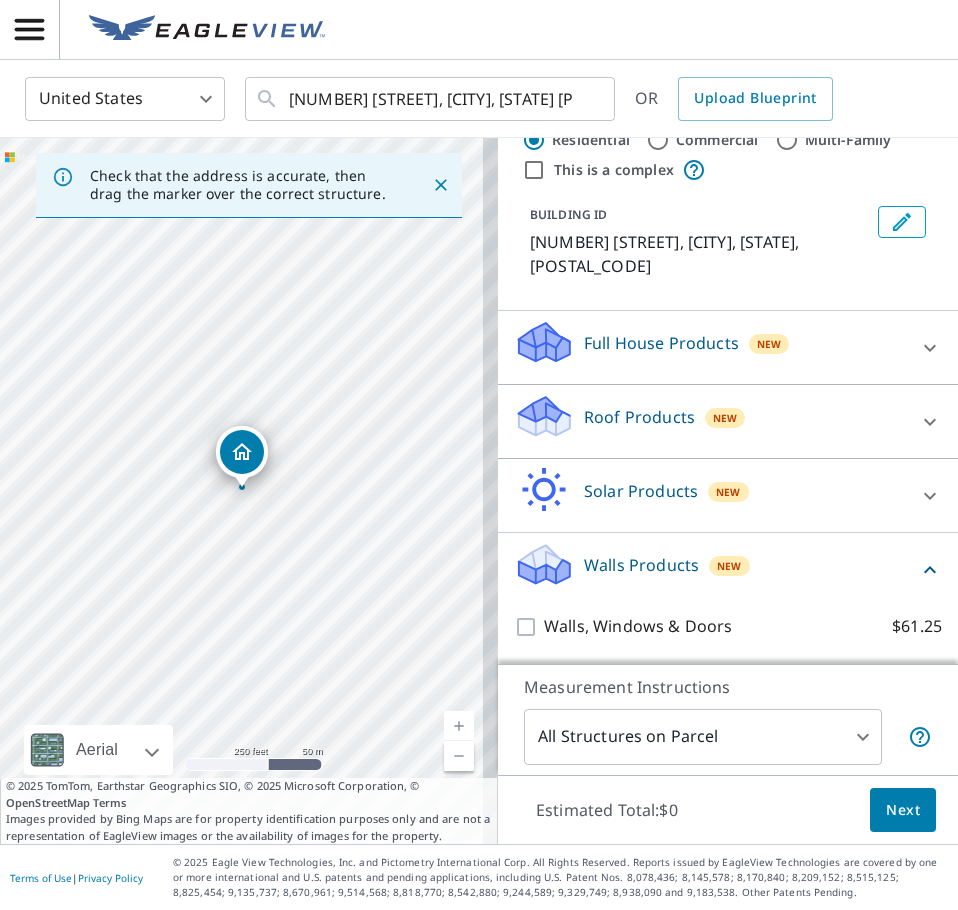 scroll, scrollTop: 90, scrollLeft: 0, axis: vertical 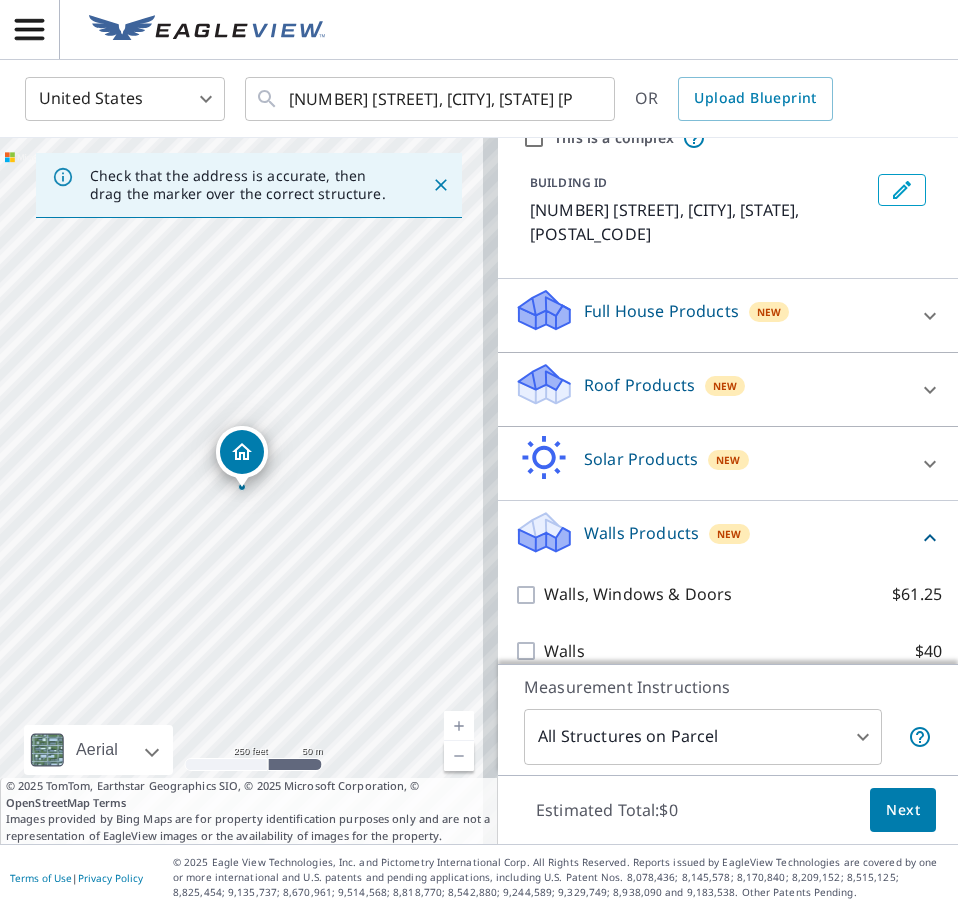 click on "Walls, Windows & Doors $61.25" at bounding box center [743, 594] 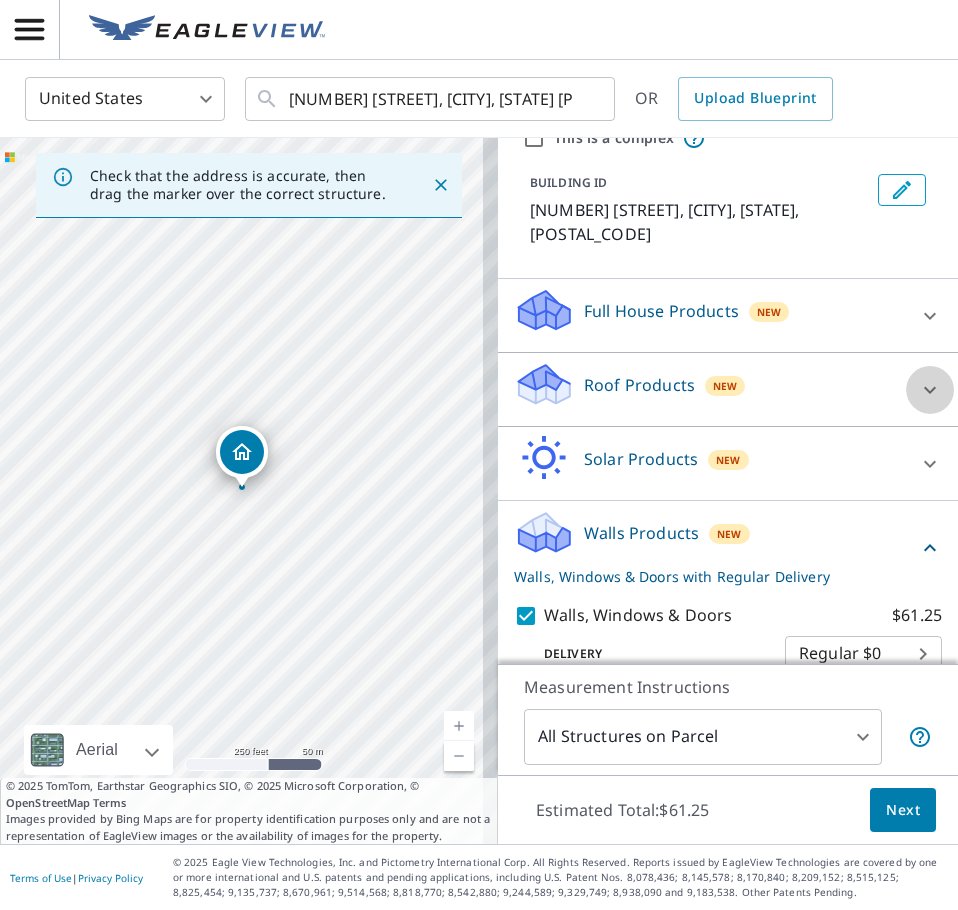 click 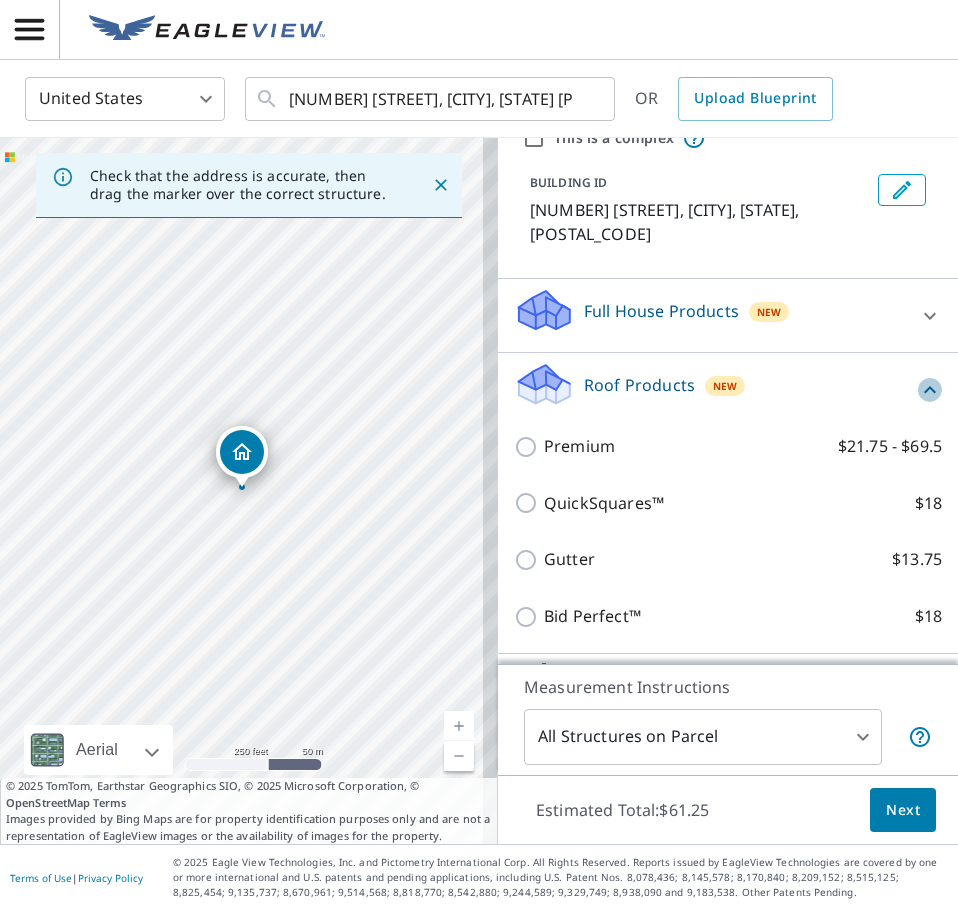 click 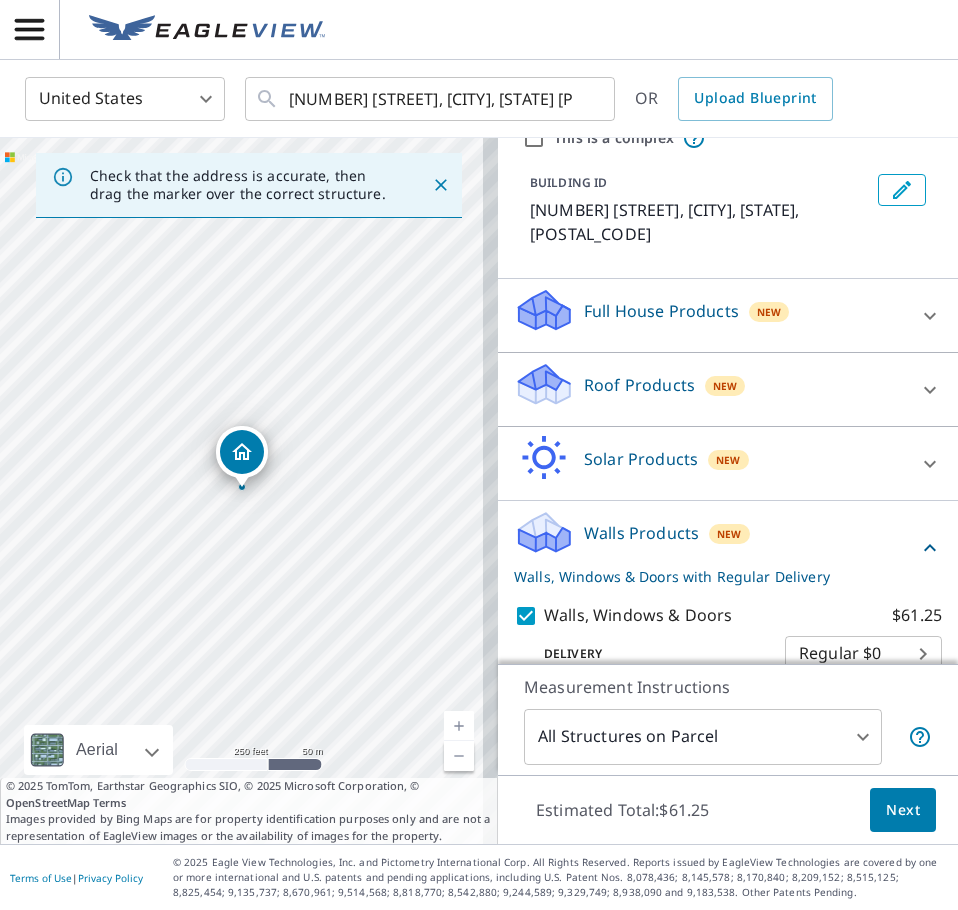 click 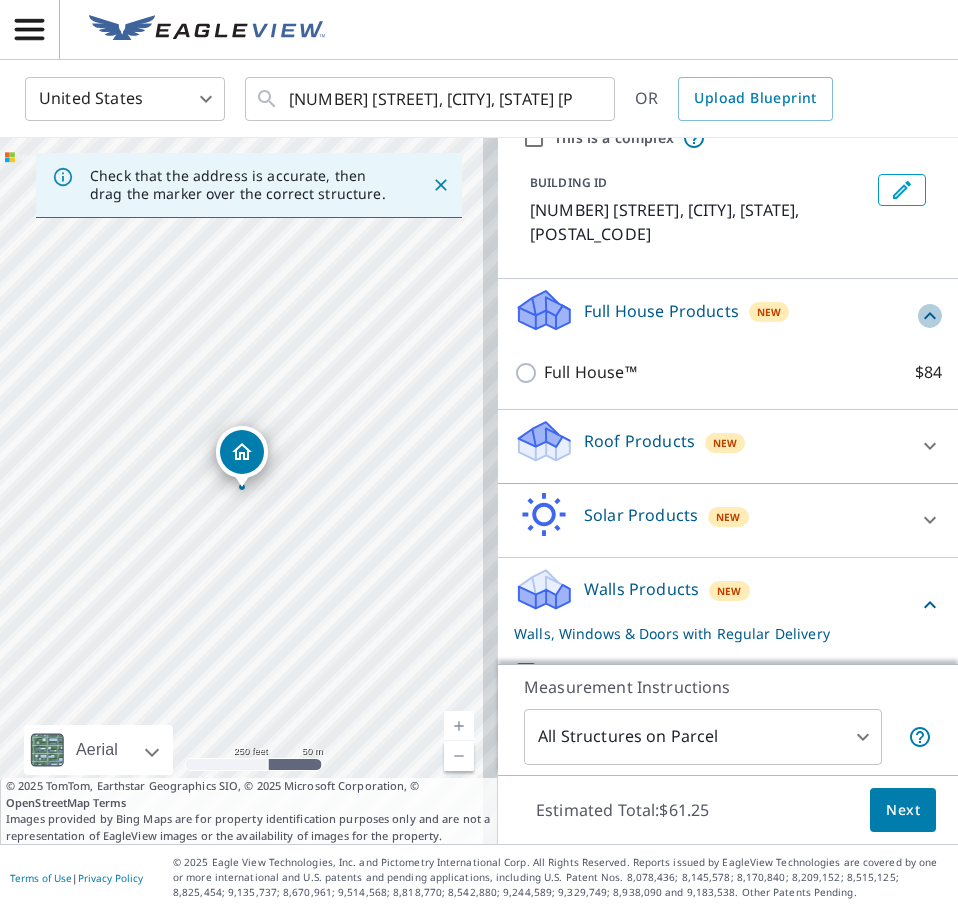 click 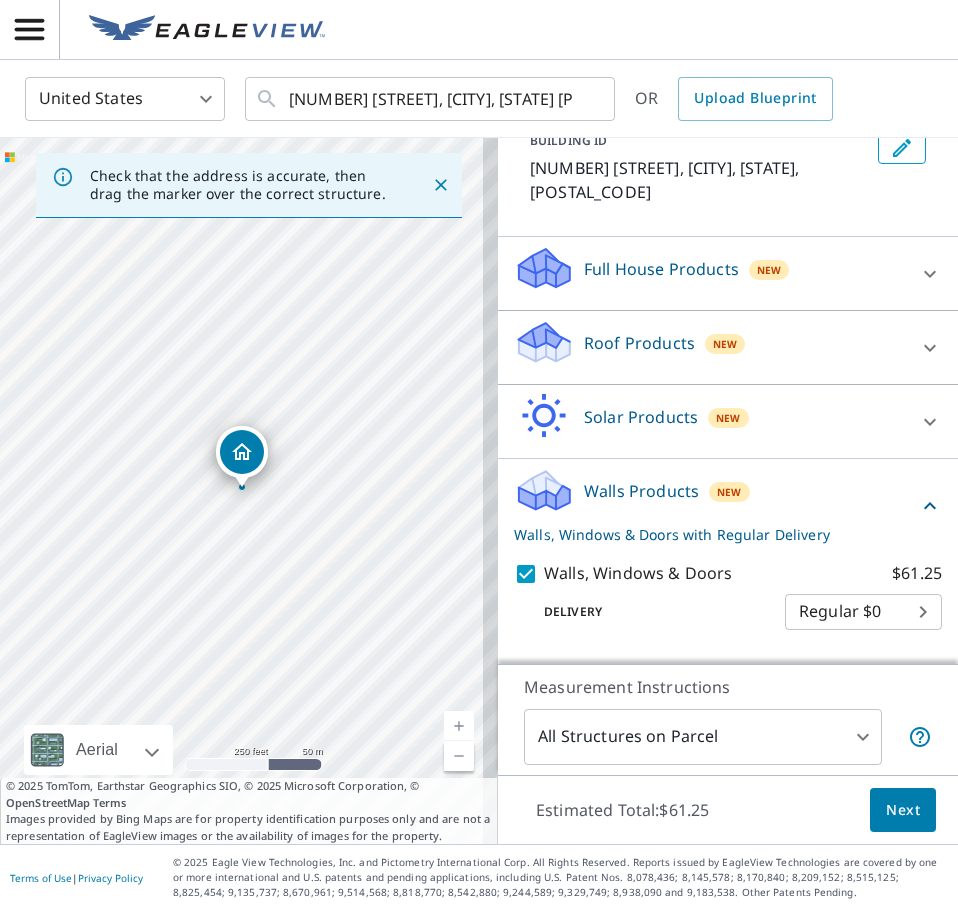 scroll, scrollTop: 155, scrollLeft: 0, axis: vertical 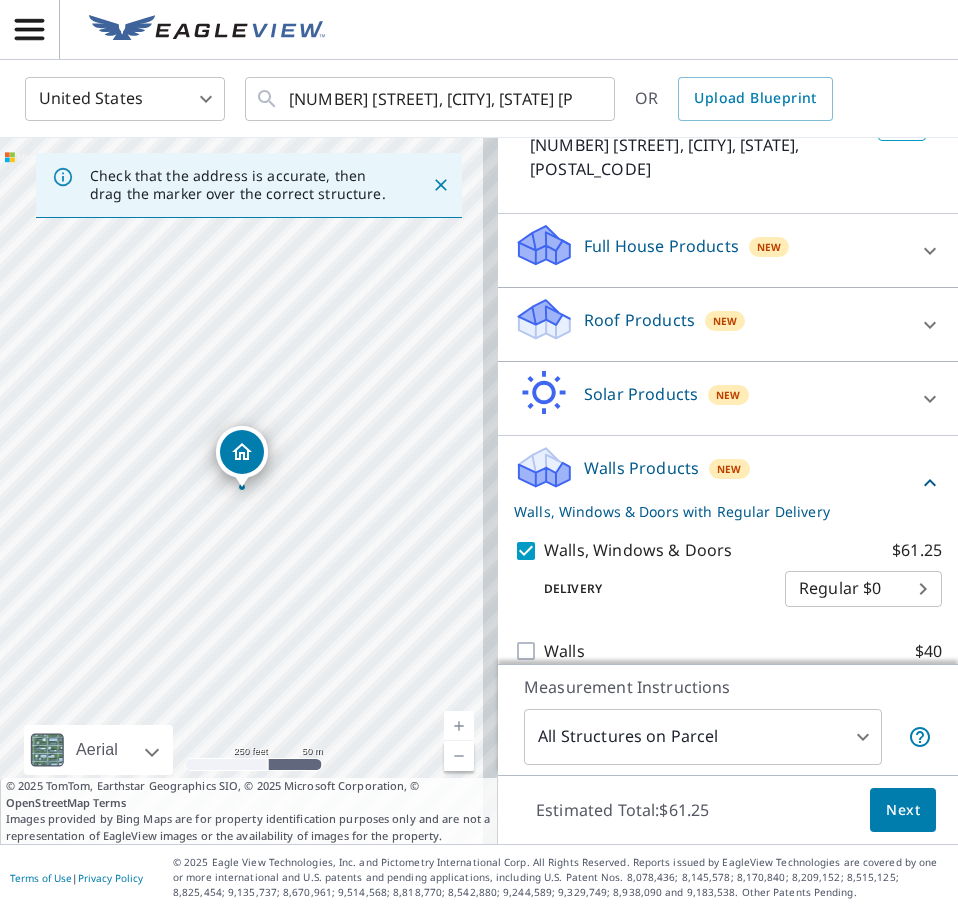 click on "Next" at bounding box center (903, 810) 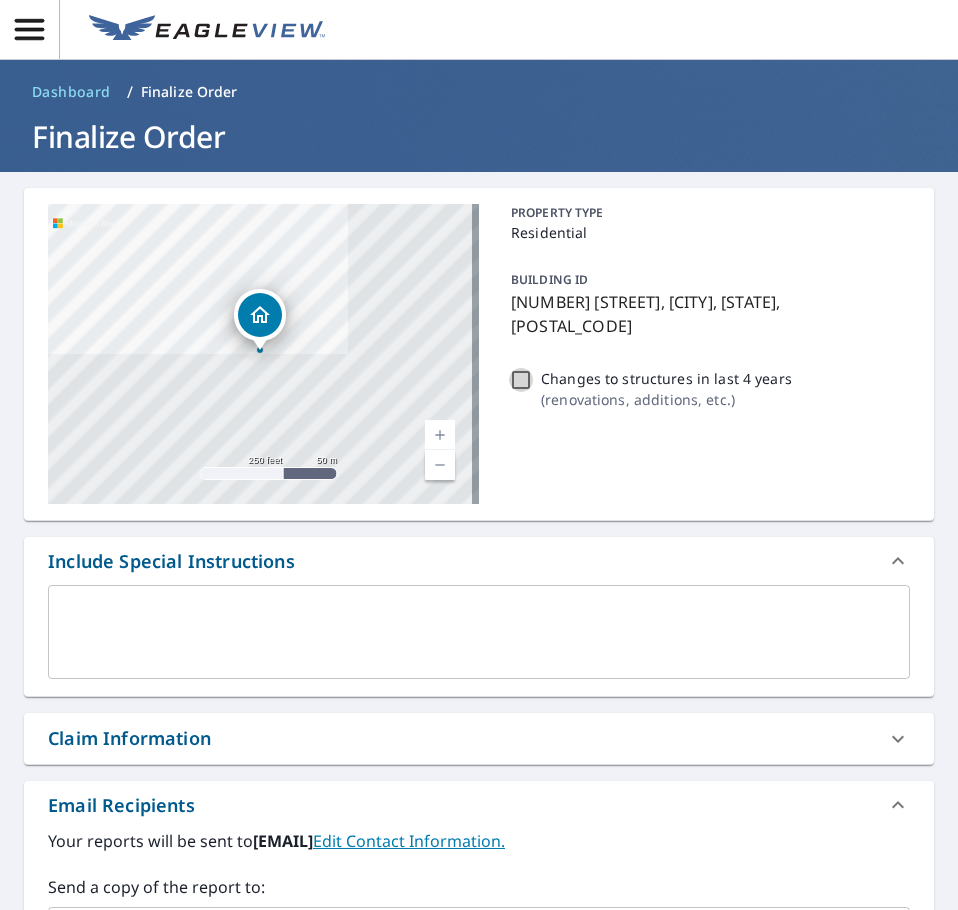 click on "Changes to structures in last 4 years ( renovations, additions, etc. )" at bounding box center (521, 380) 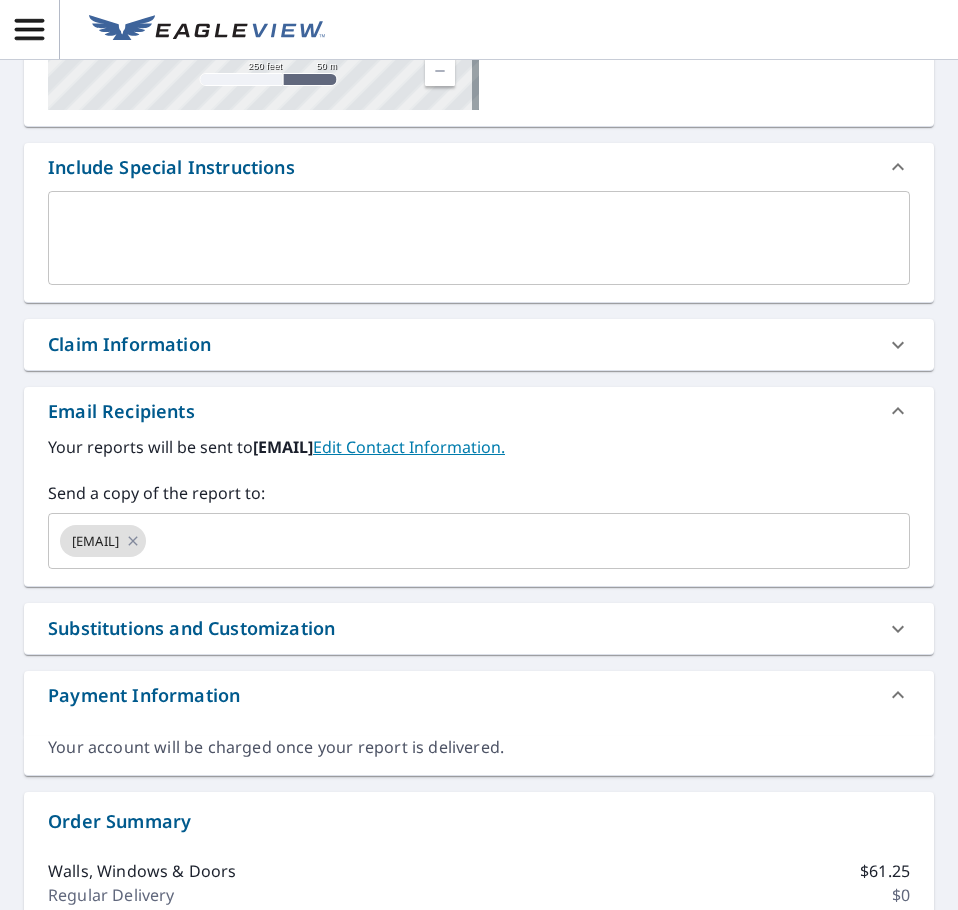scroll, scrollTop: 400, scrollLeft: 0, axis: vertical 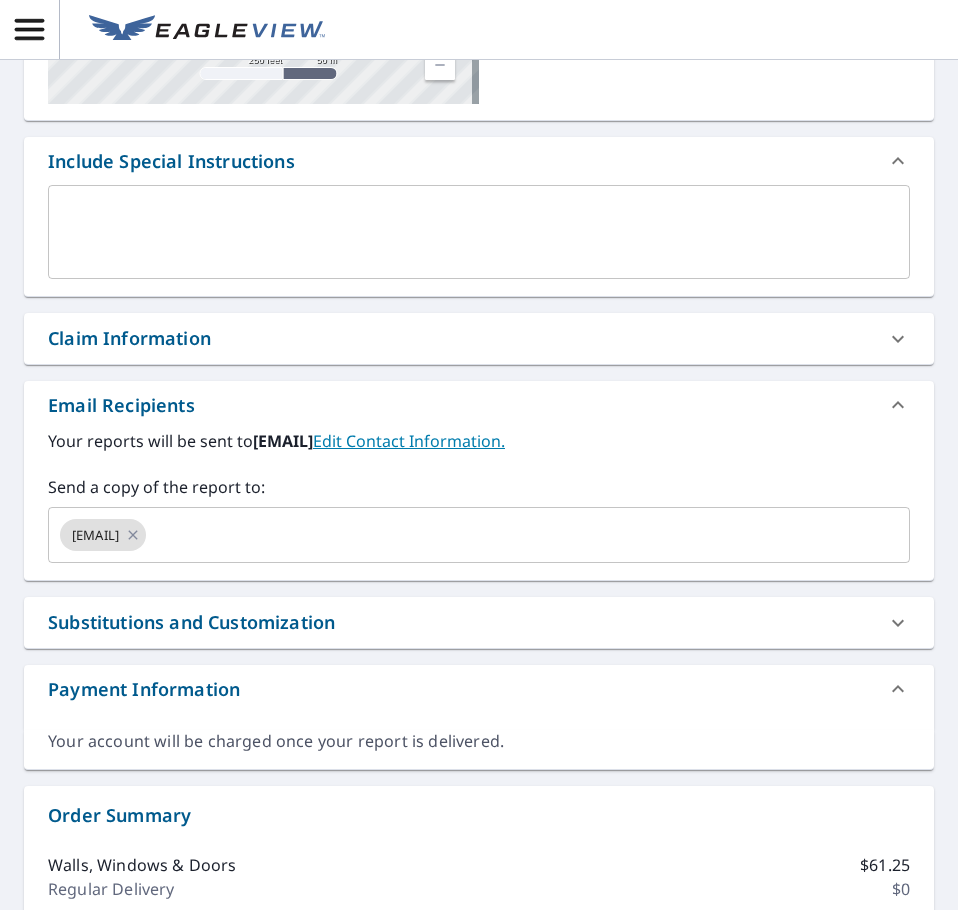 click on "Claim Information" at bounding box center (461, 338) 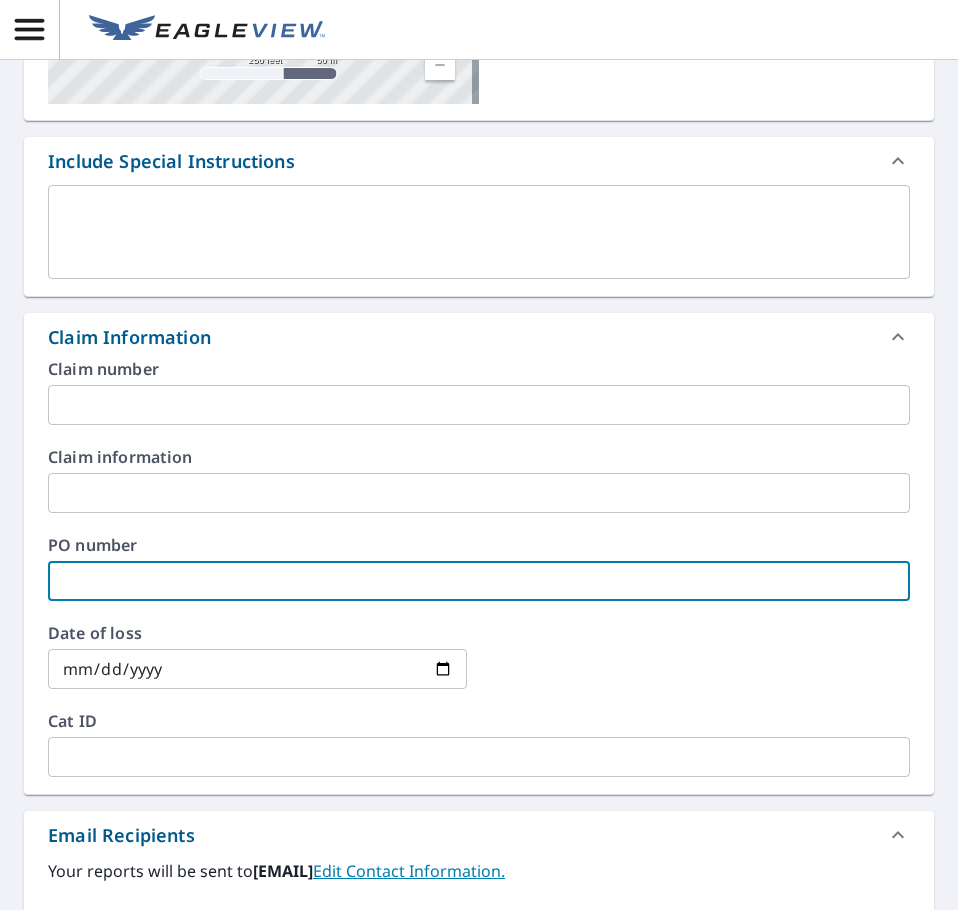 click at bounding box center (479, 581) 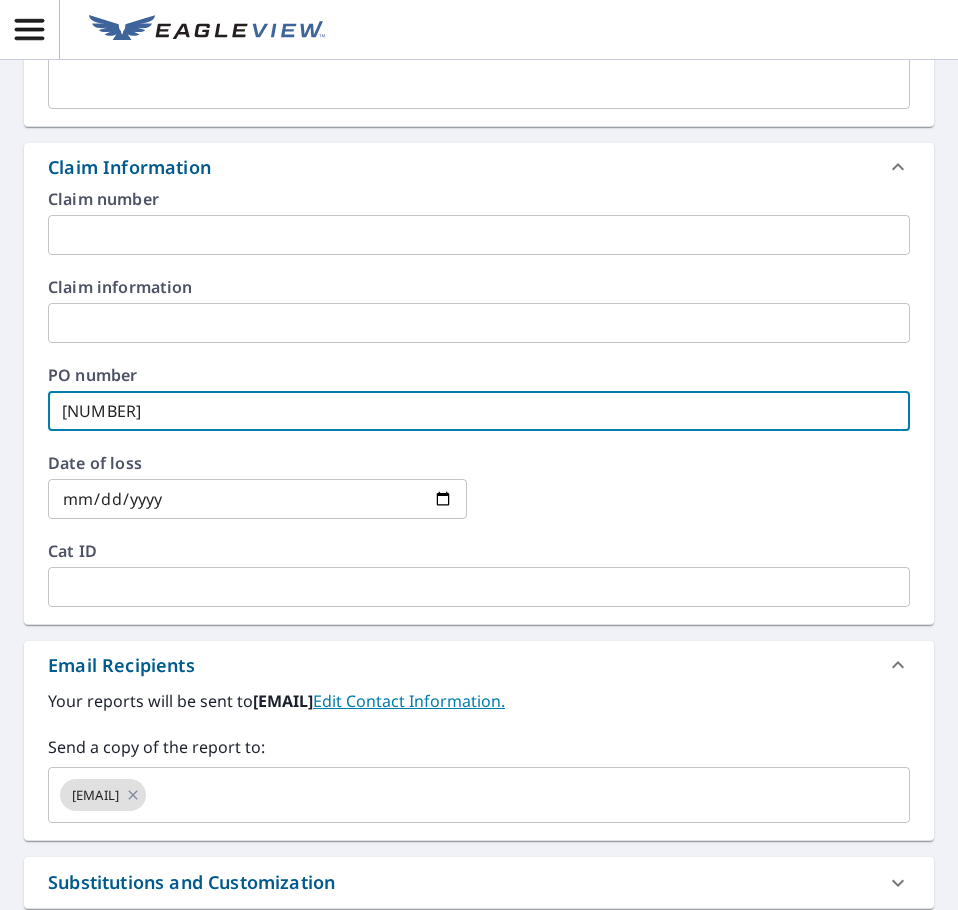 scroll, scrollTop: 900, scrollLeft: 0, axis: vertical 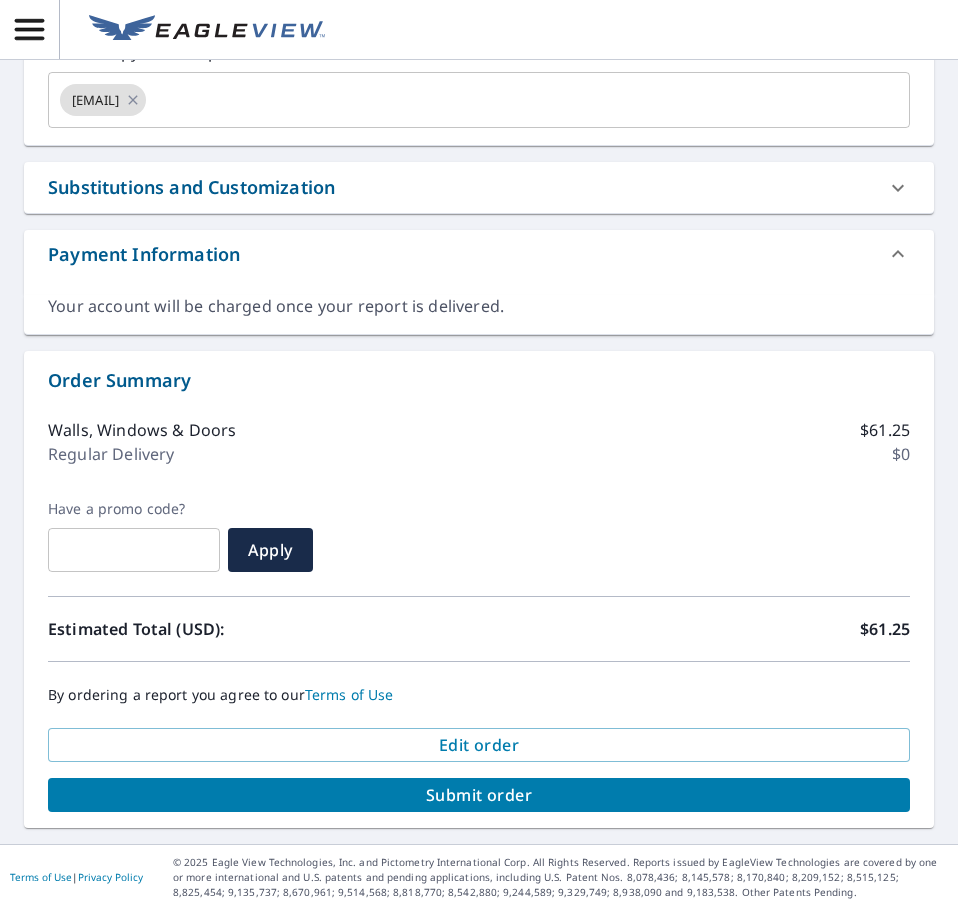 type on "[NUMBER]" 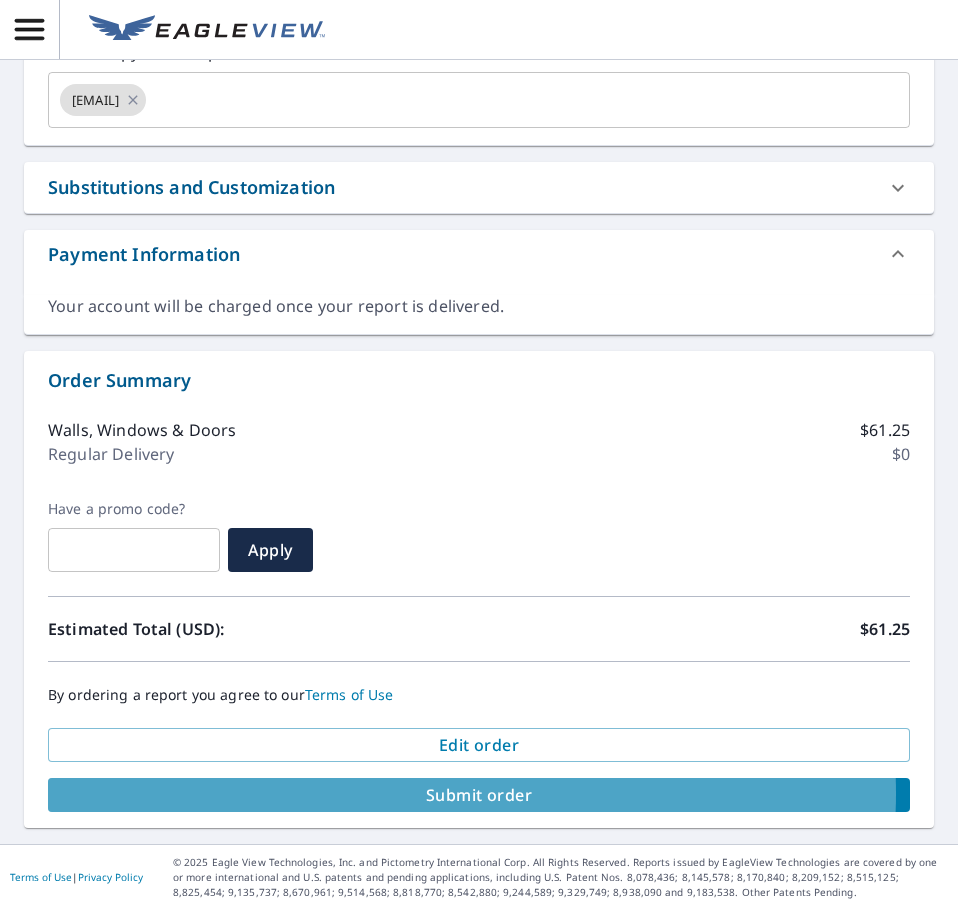 click on "Submit order" at bounding box center [479, 795] 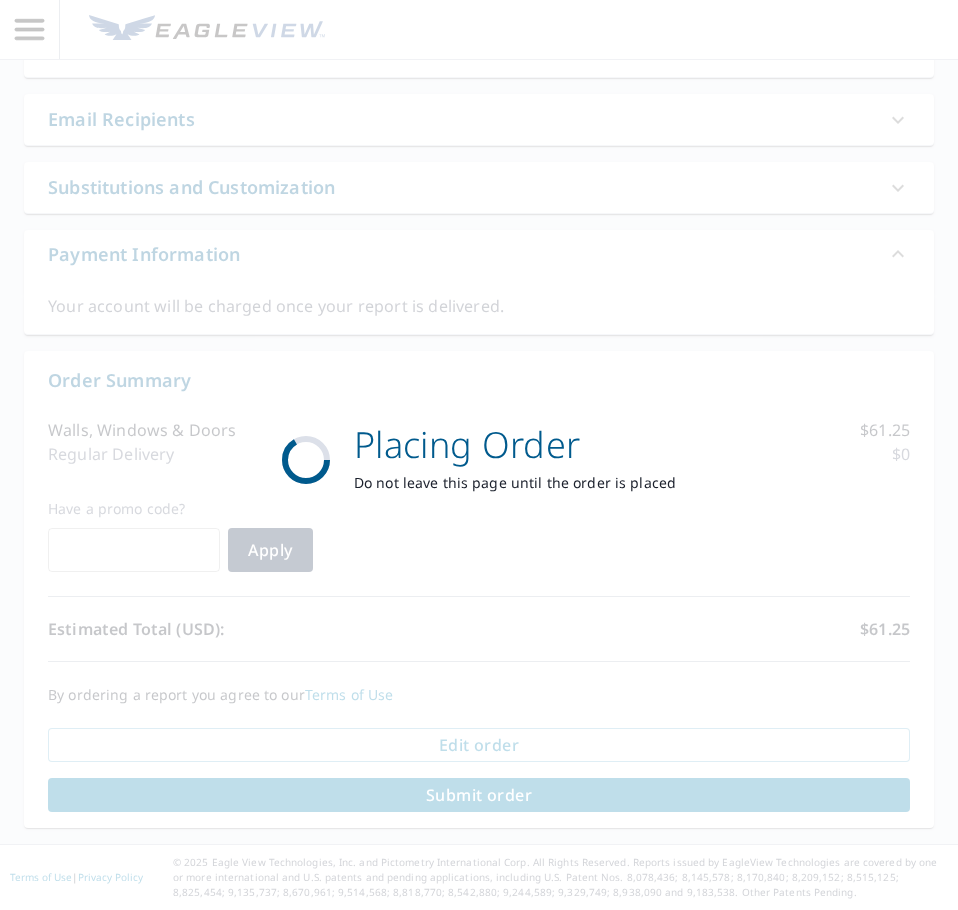 scroll, scrollTop: 1117, scrollLeft: 0, axis: vertical 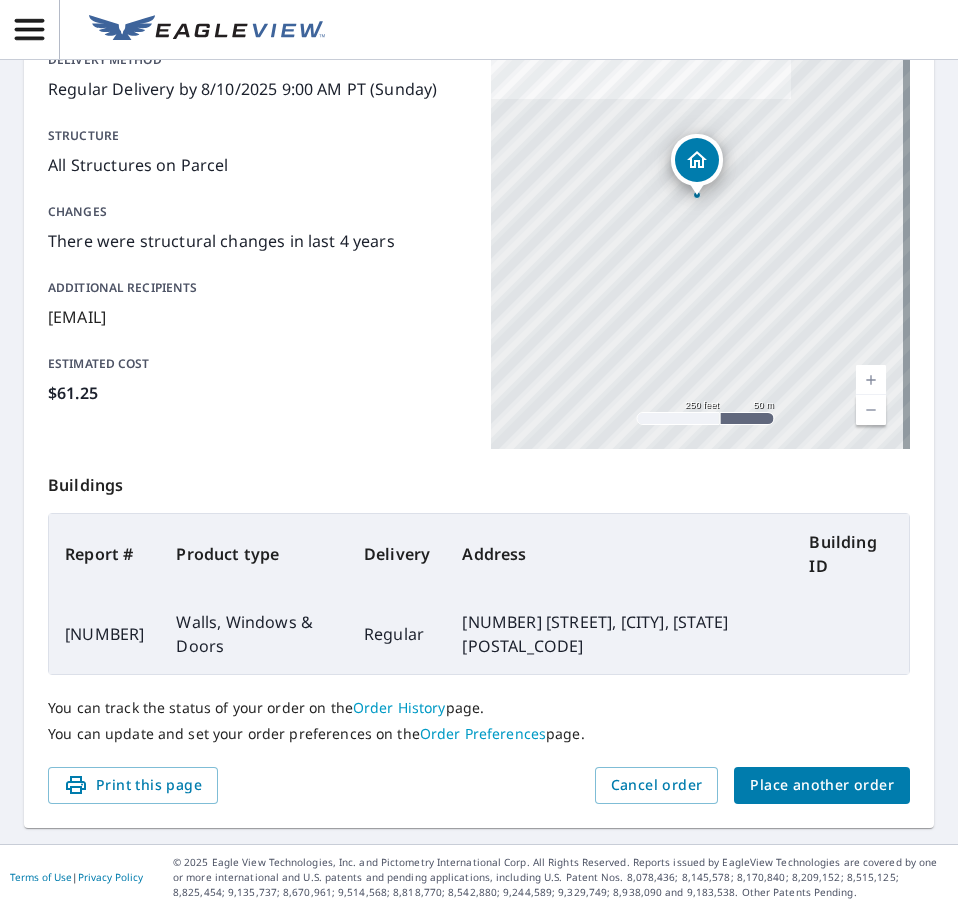 click on "[NUMBER]" at bounding box center (104, 634) 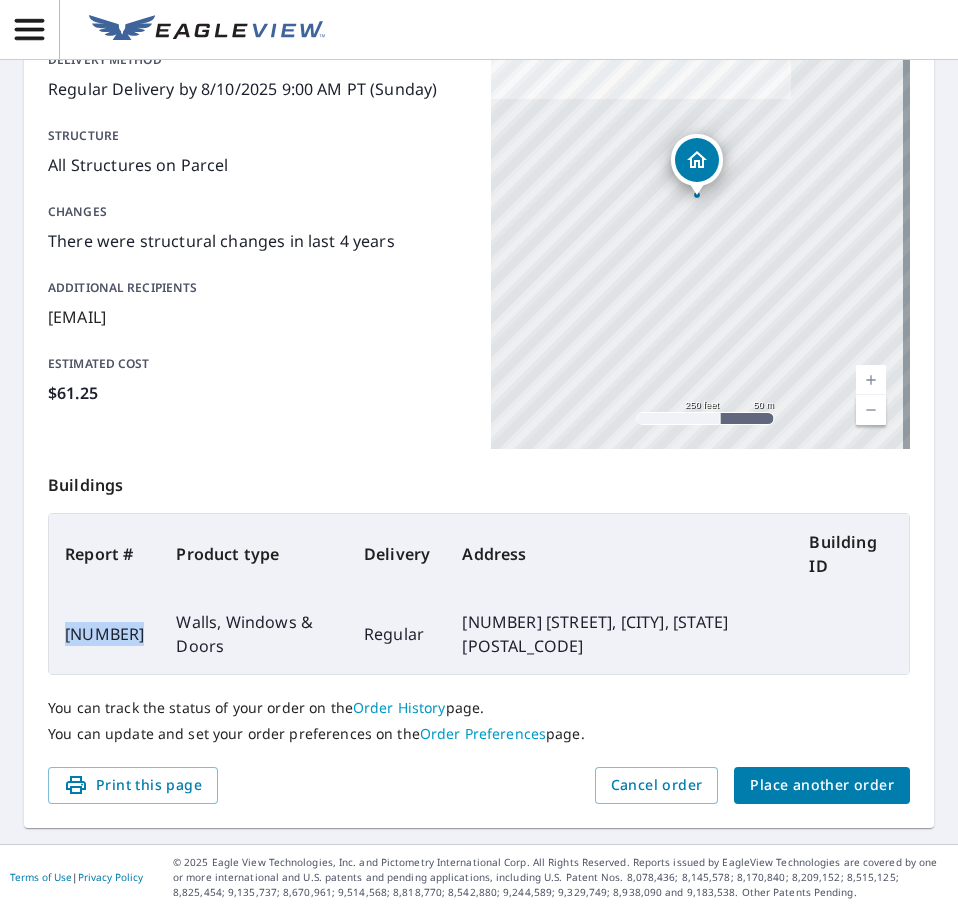 click on "[NUMBER]" at bounding box center [104, 634] 